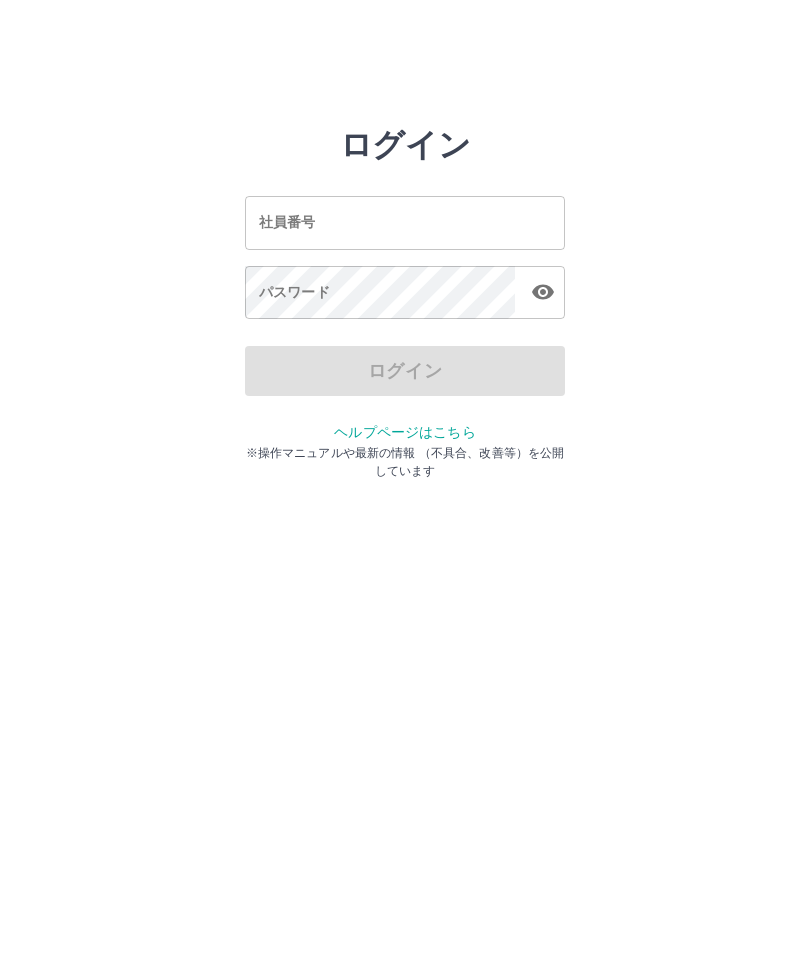 scroll, scrollTop: 0, scrollLeft: 0, axis: both 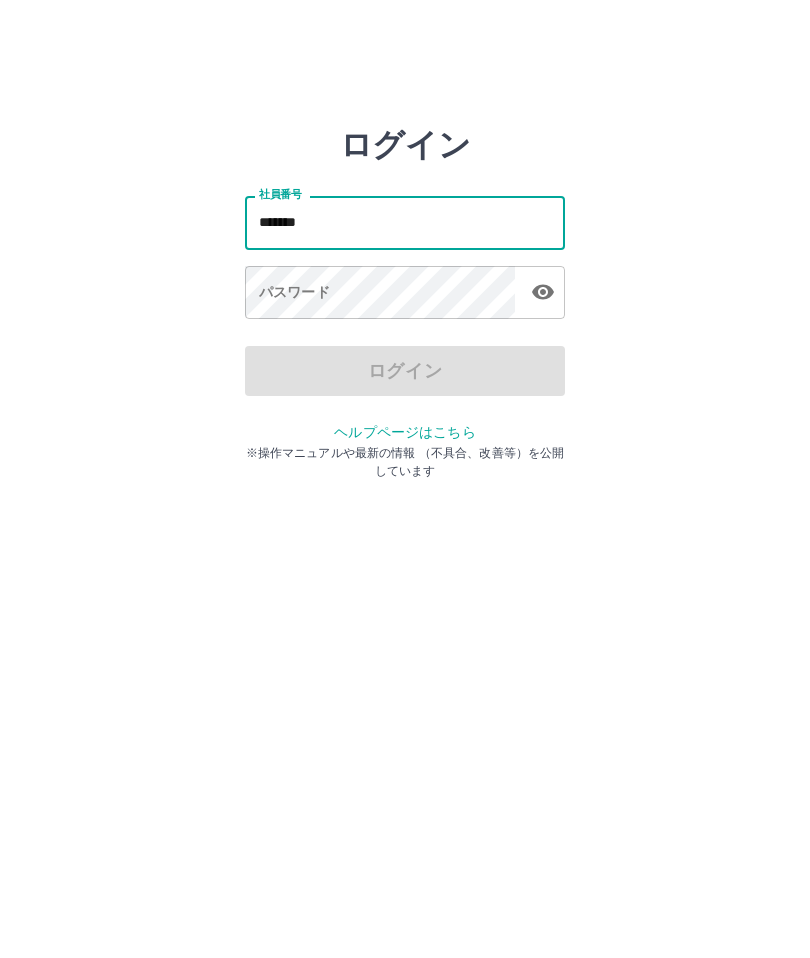 type on "*******" 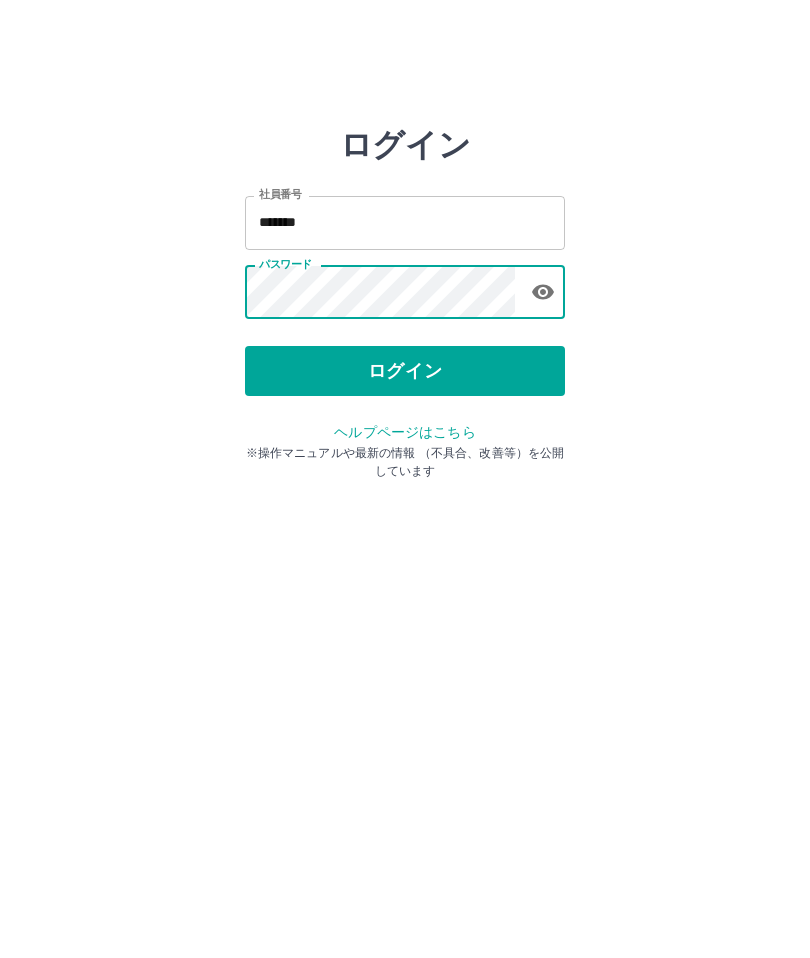 click on "ログイン" at bounding box center (405, 371) 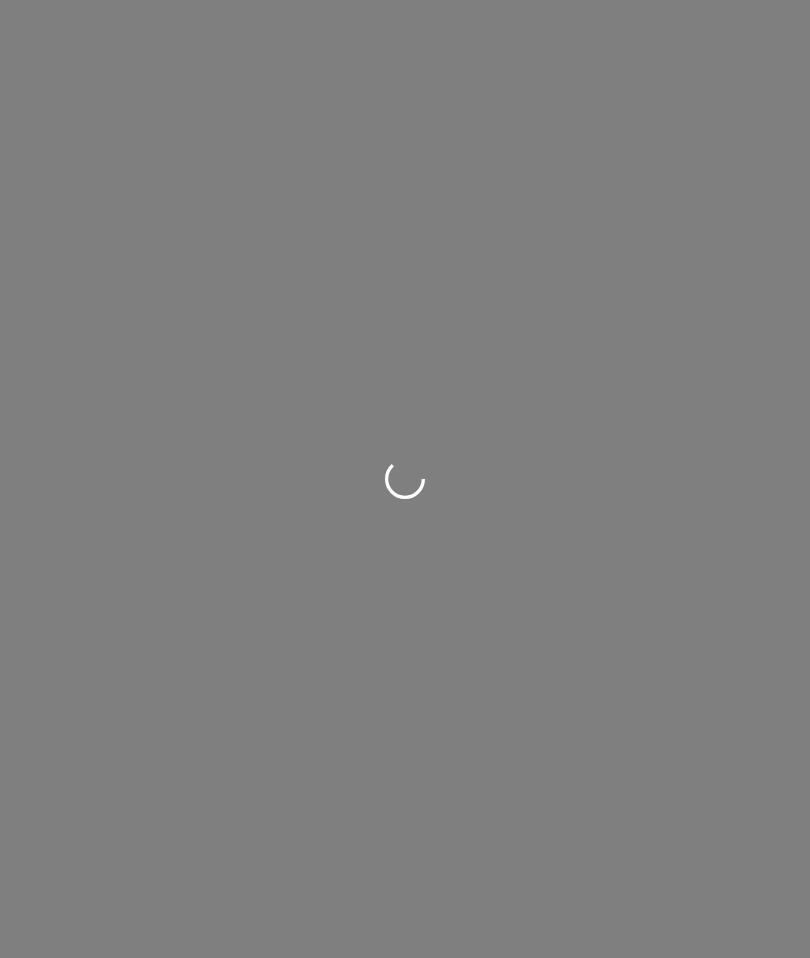 scroll, scrollTop: 0, scrollLeft: 0, axis: both 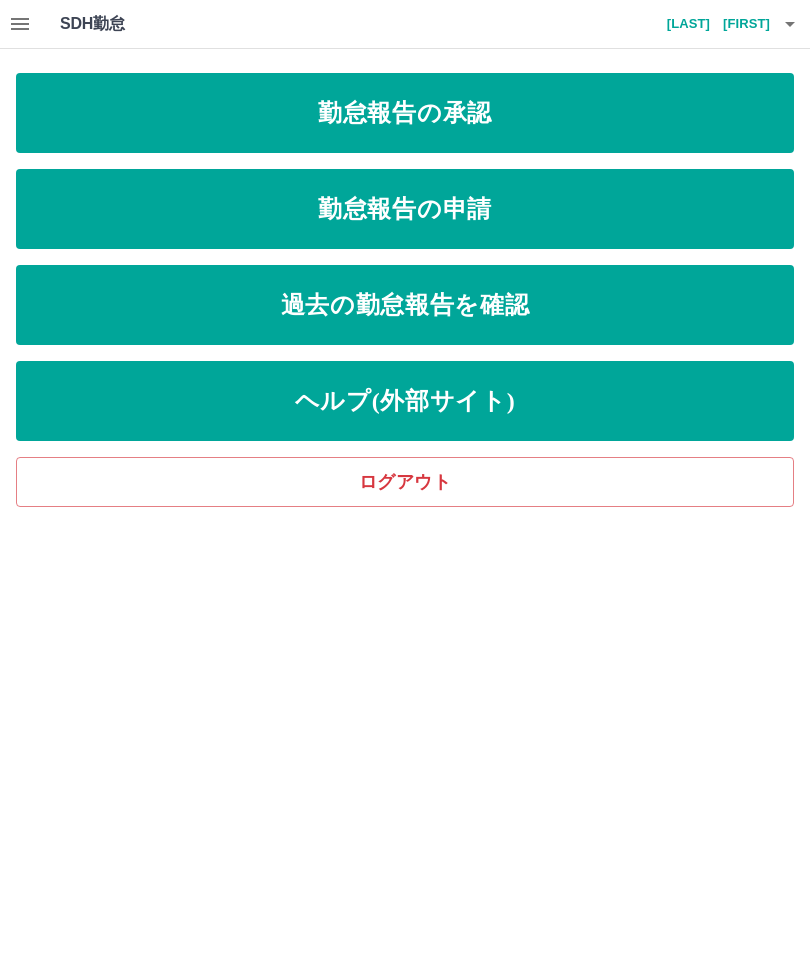 click on "勤怠報告の申請" at bounding box center (405, 209) 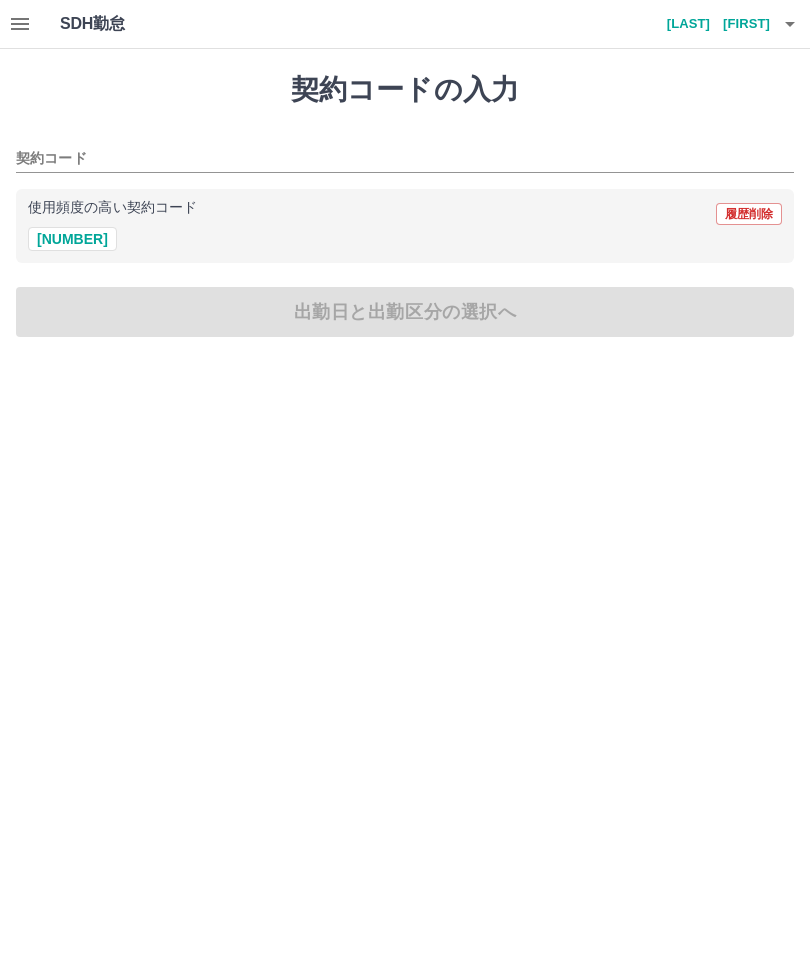 click on "使用頻度の高い契約コード 履歴削除" at bounding box center (405, 214) 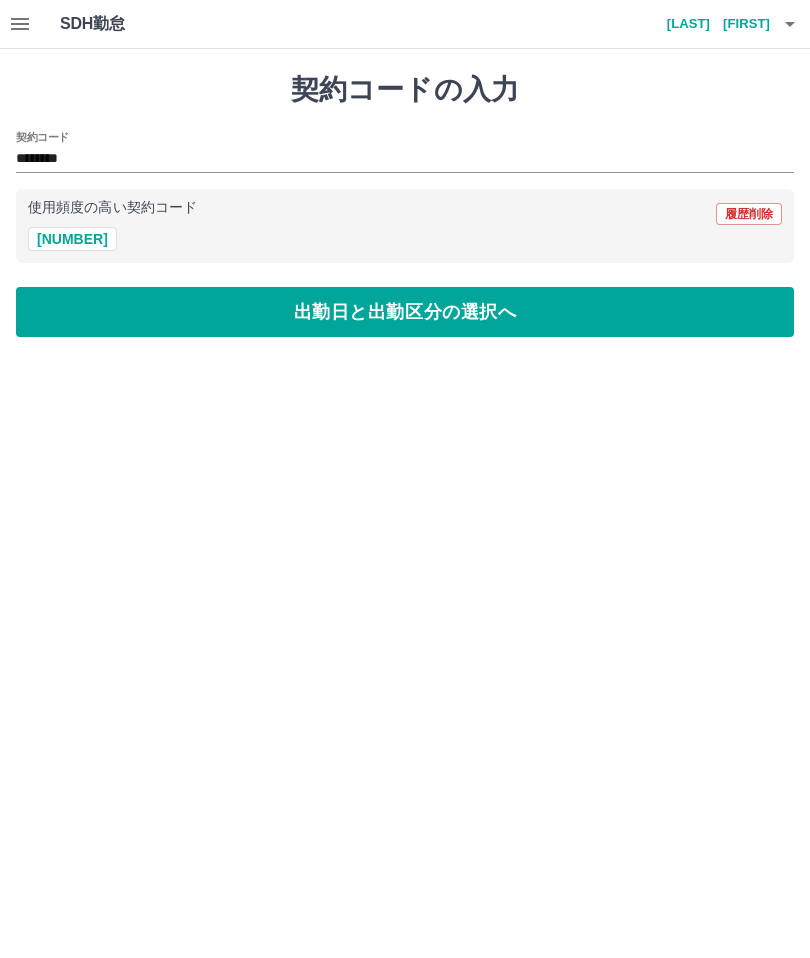 click on "出勤日と出勤区分の選択へ" at bounding box center [405, 312] 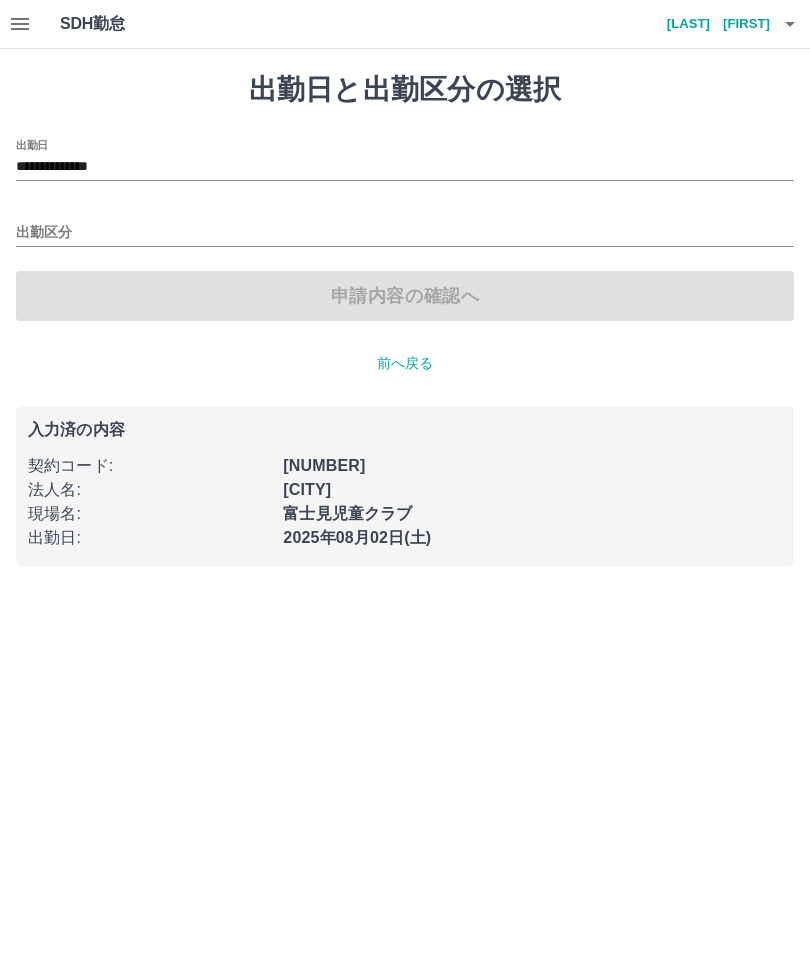 click on "出勤区分" at bounding box center [405, 233] 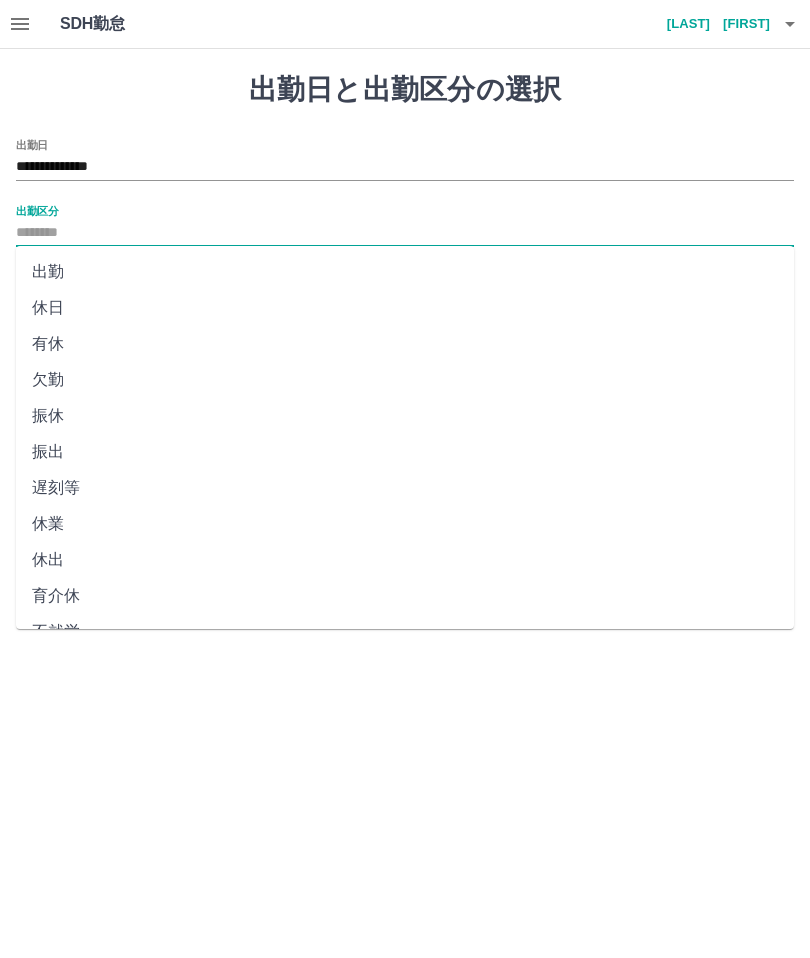 click on "出勤" at bounding box center [405, 272] 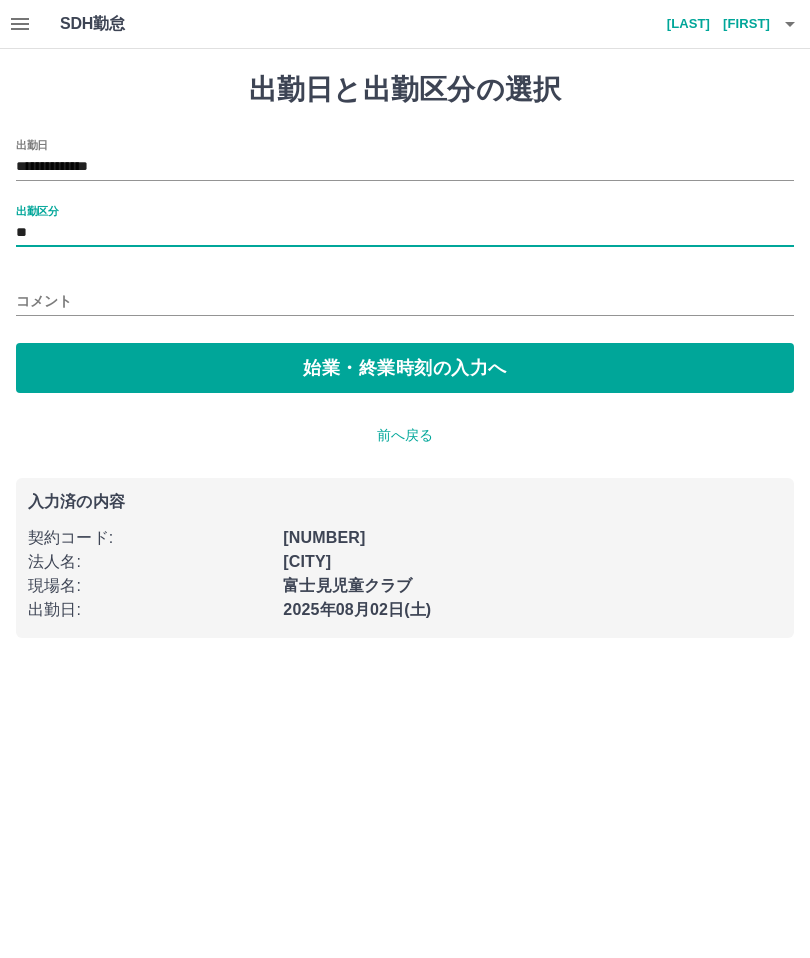 click on "始業・終業時刻の入力へ" at bounding box center (405, 368) 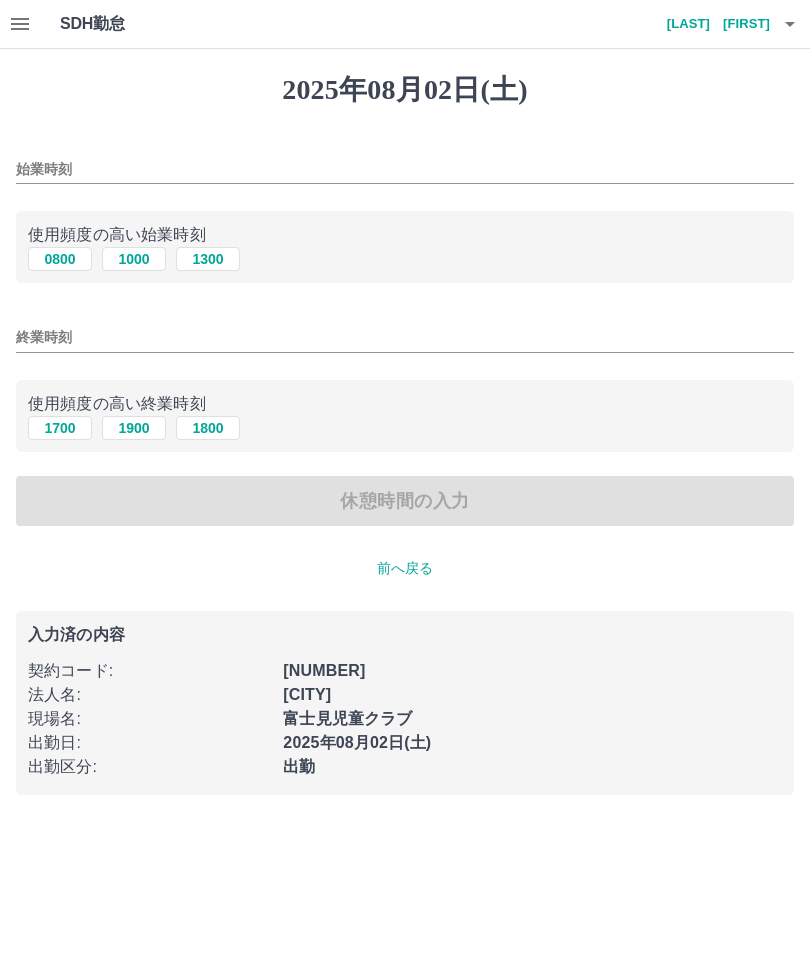 click on "1000" at bounding box center [134, 259] 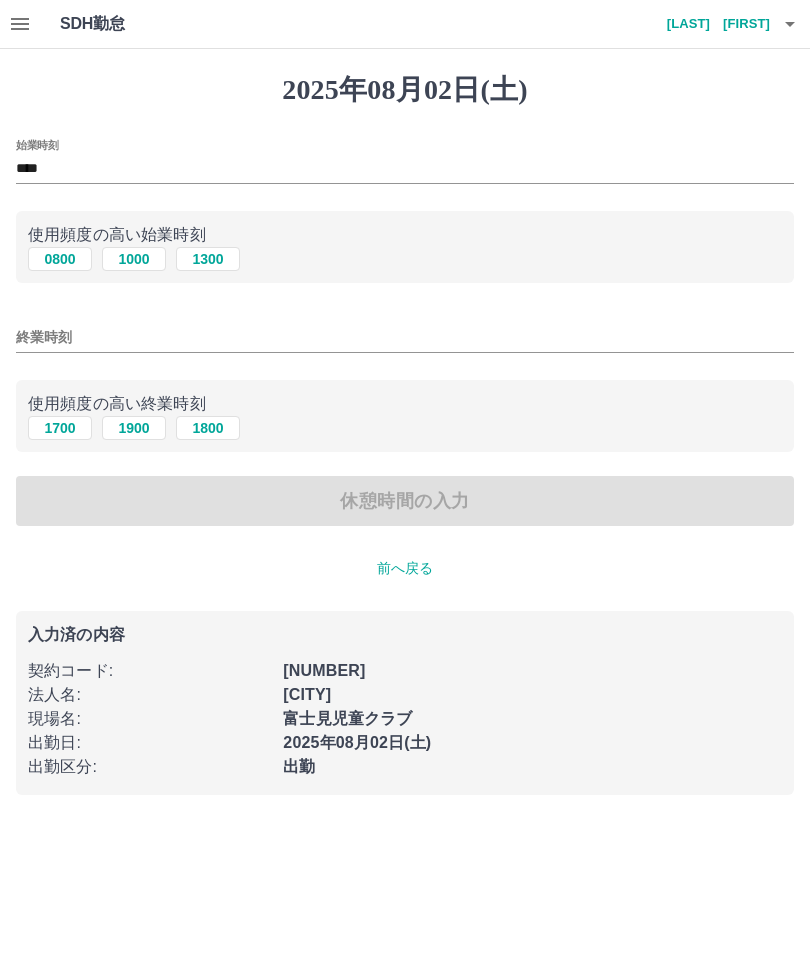 click on "1800" at bounding box center (208, 428) 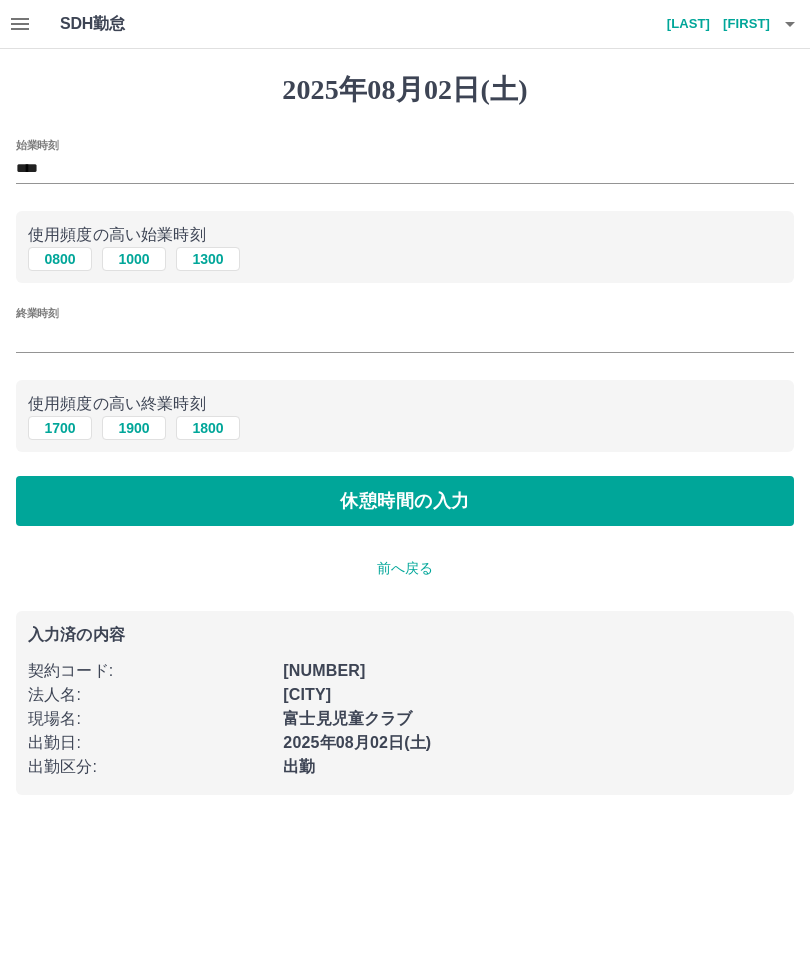 type on "****" 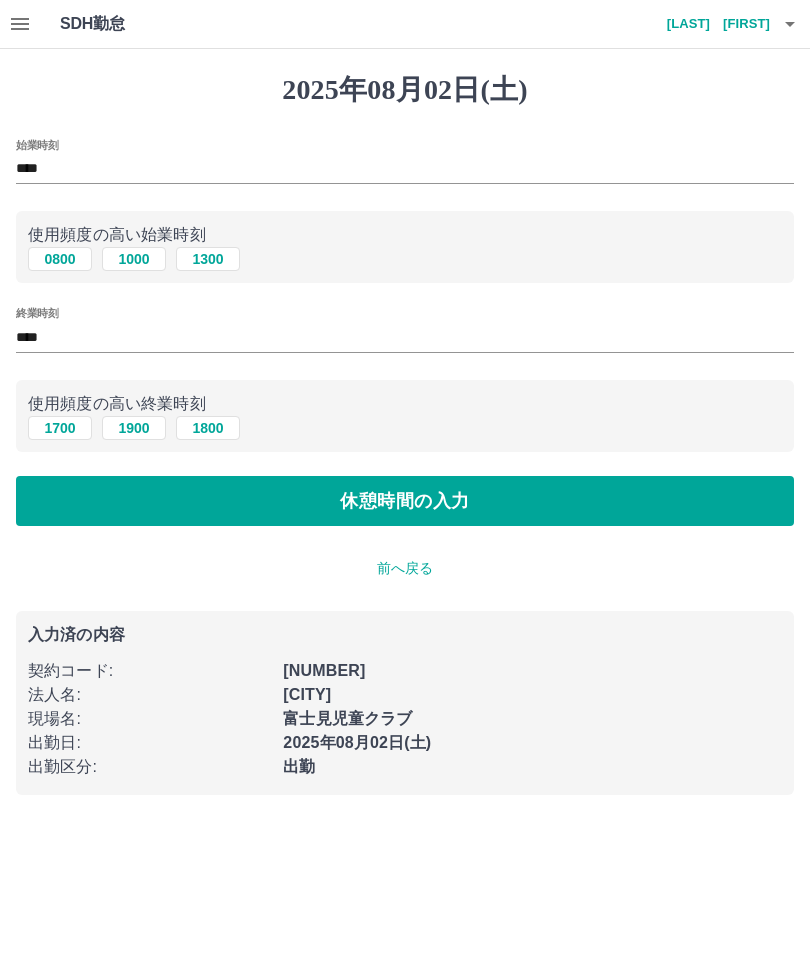 click on "休憩時間の入力" at bounding box center (405, 501) 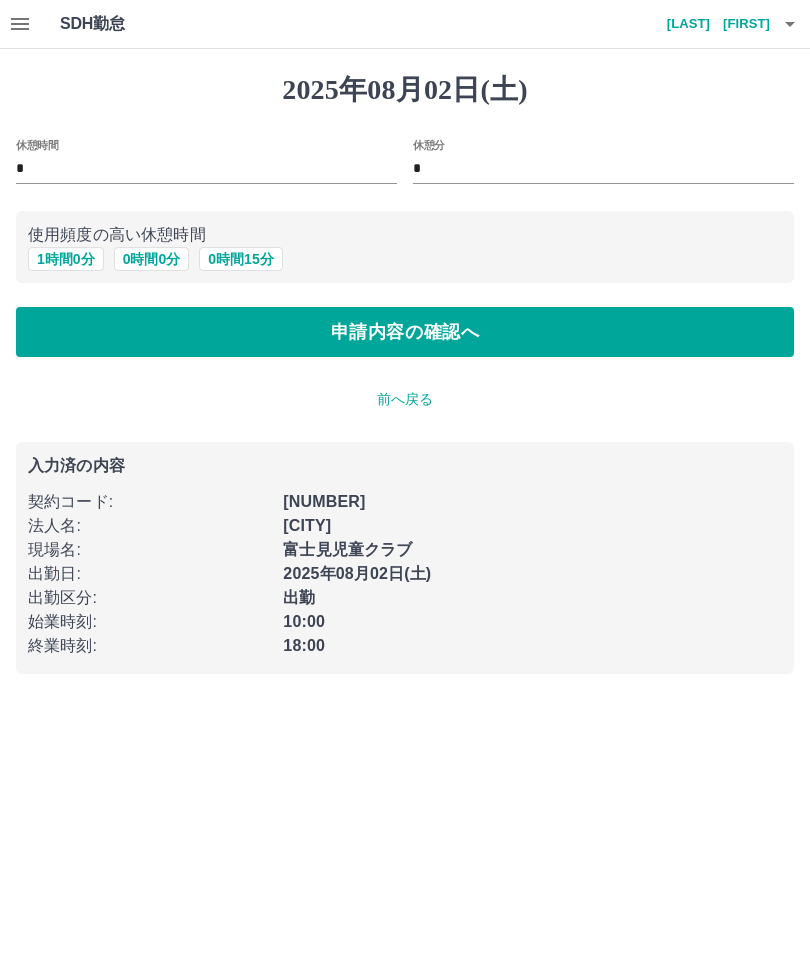 click on "1 時間 0 分" at bounding box center [66, 259] 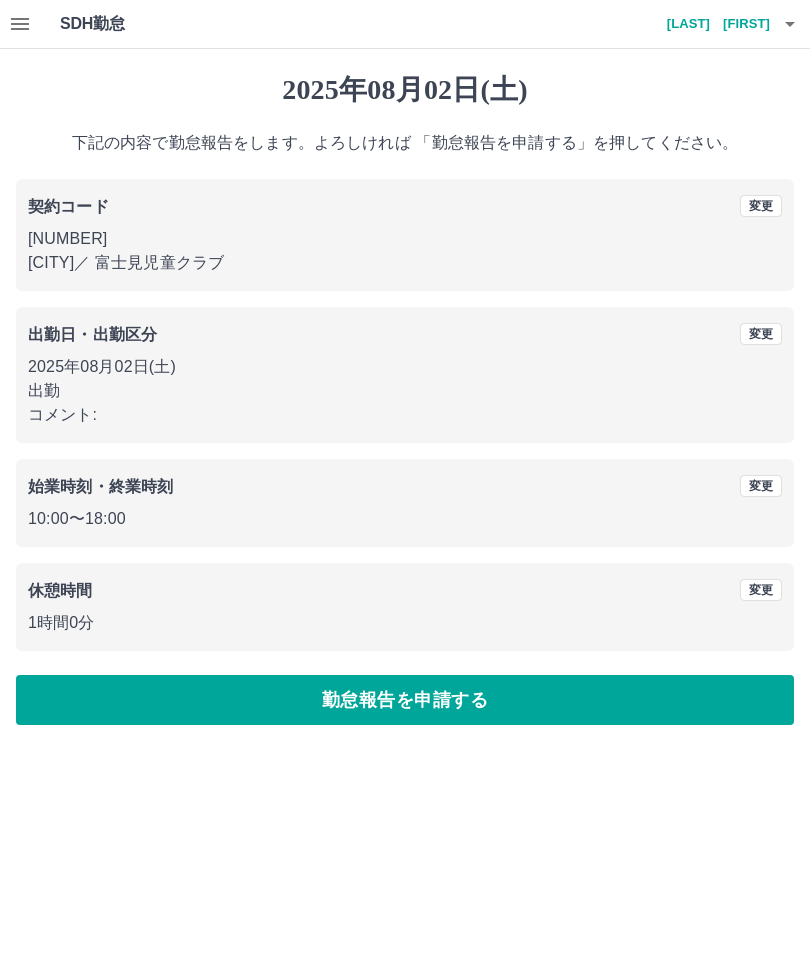 click on "勤怠報告を申請する" at bounding box center (405, 700) 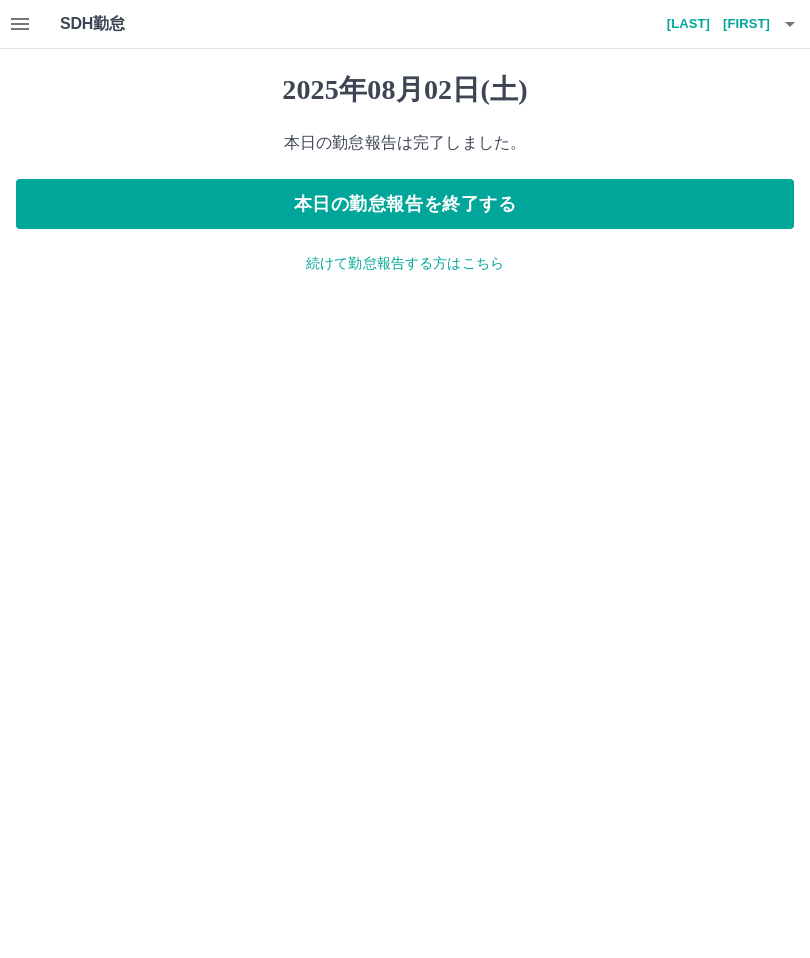 click 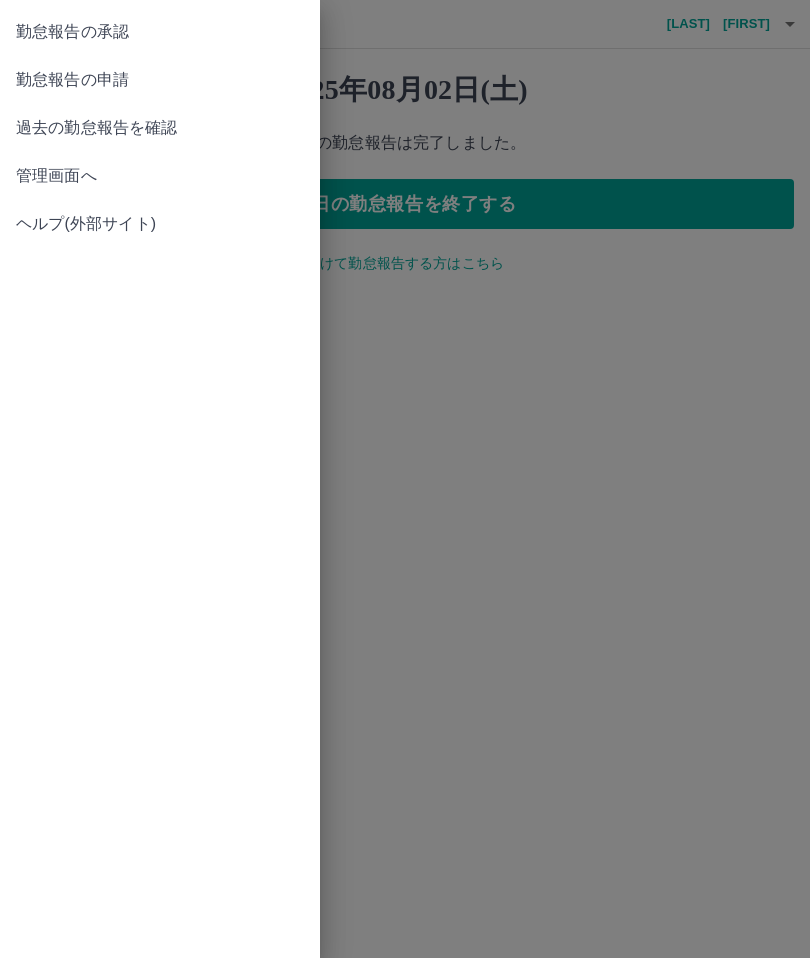 click on "過去の勤怠報告を確認" at bounding box center (160, 128) 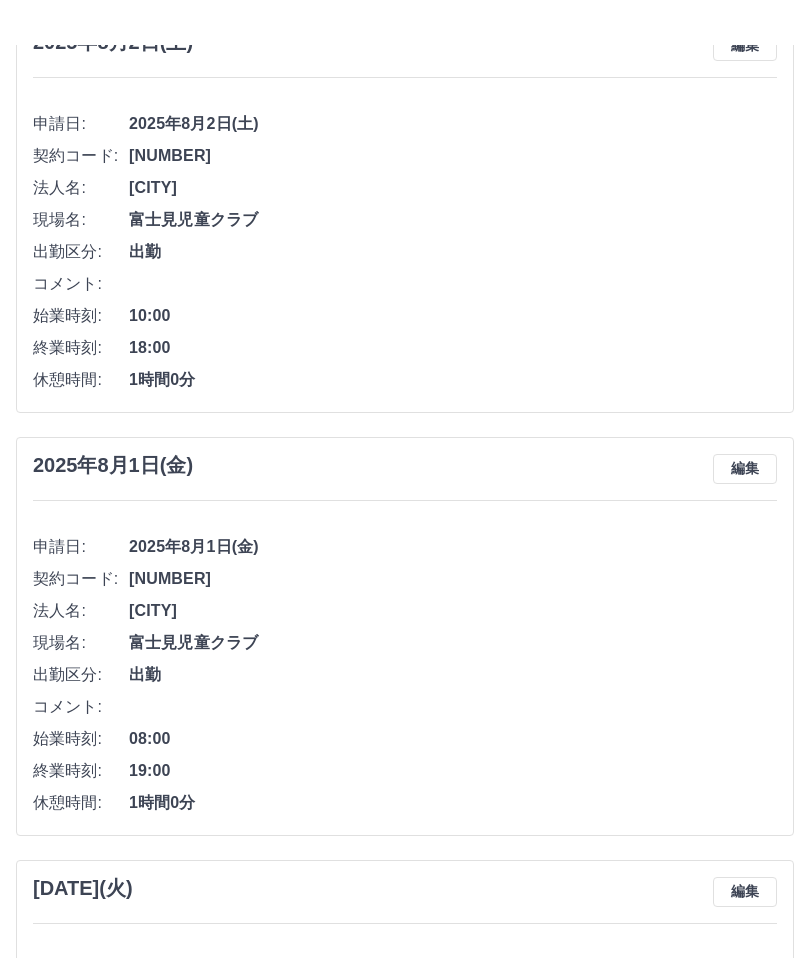 scroll, scrollTop: 0, scrollLeft: 0, axis: both 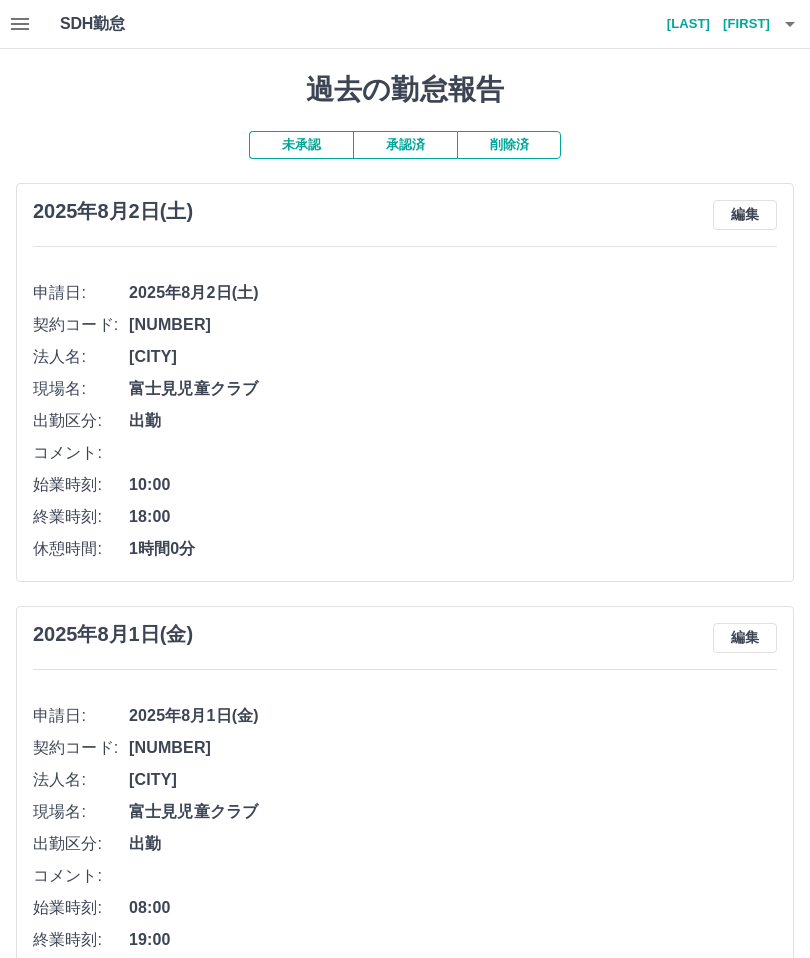 click on "荒井　清美" at bounding box center (710, 24) 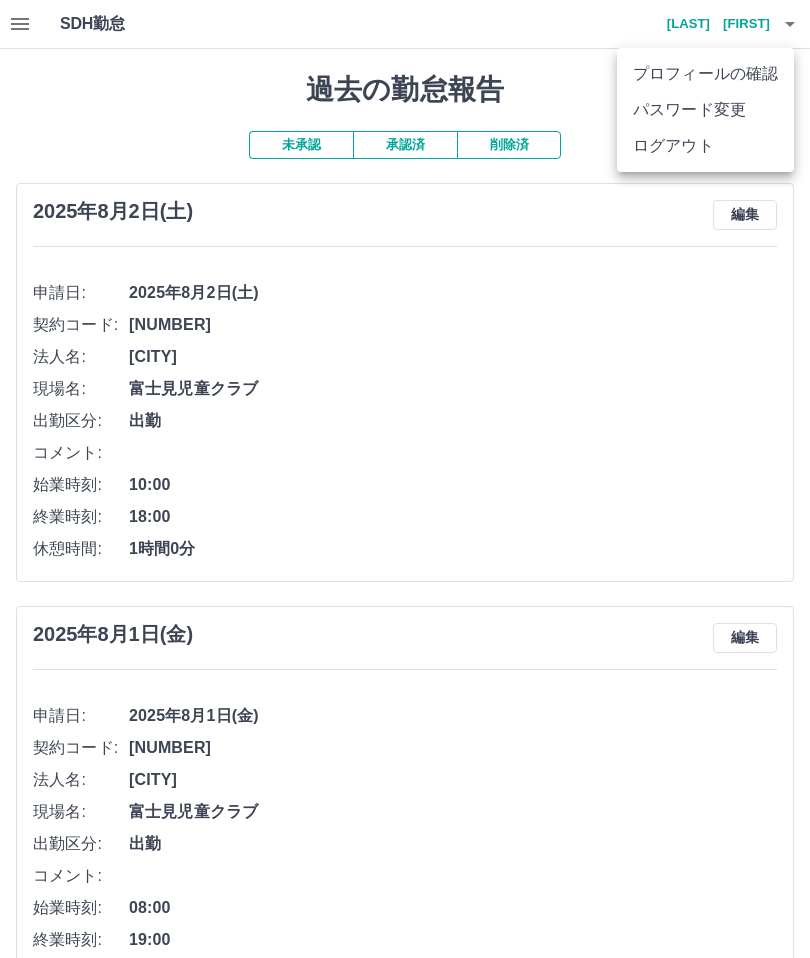 click on "ログアウト" at bounding box center [705, 146] 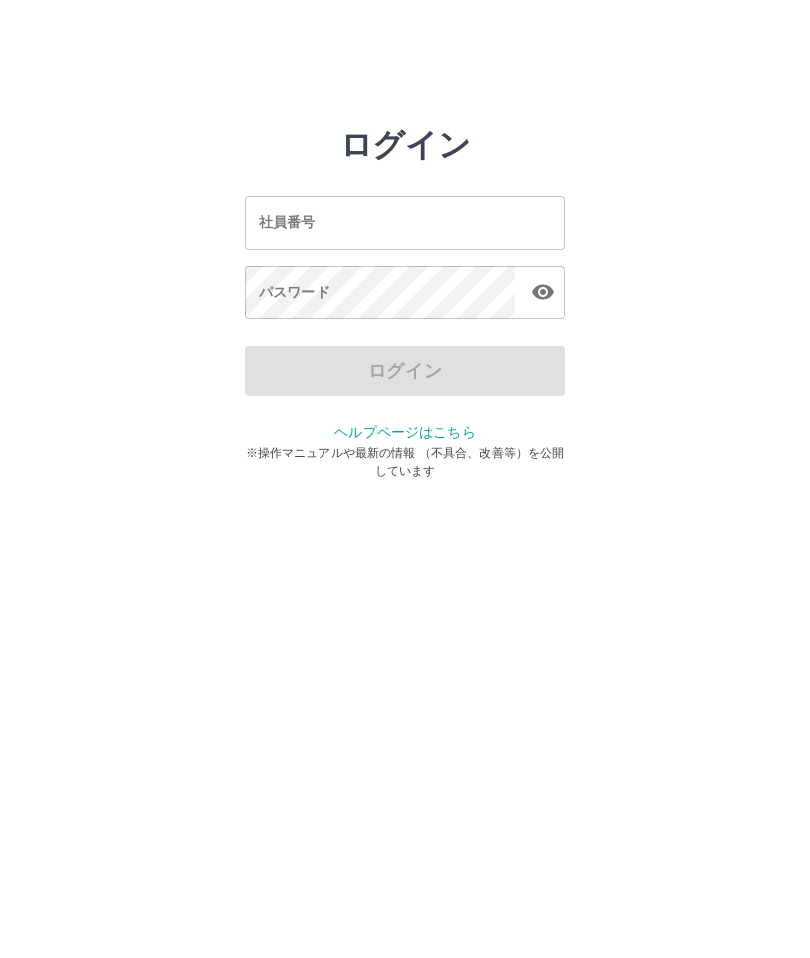 scroll, scrollTop: 0, scrollLeft: 0, axis: both 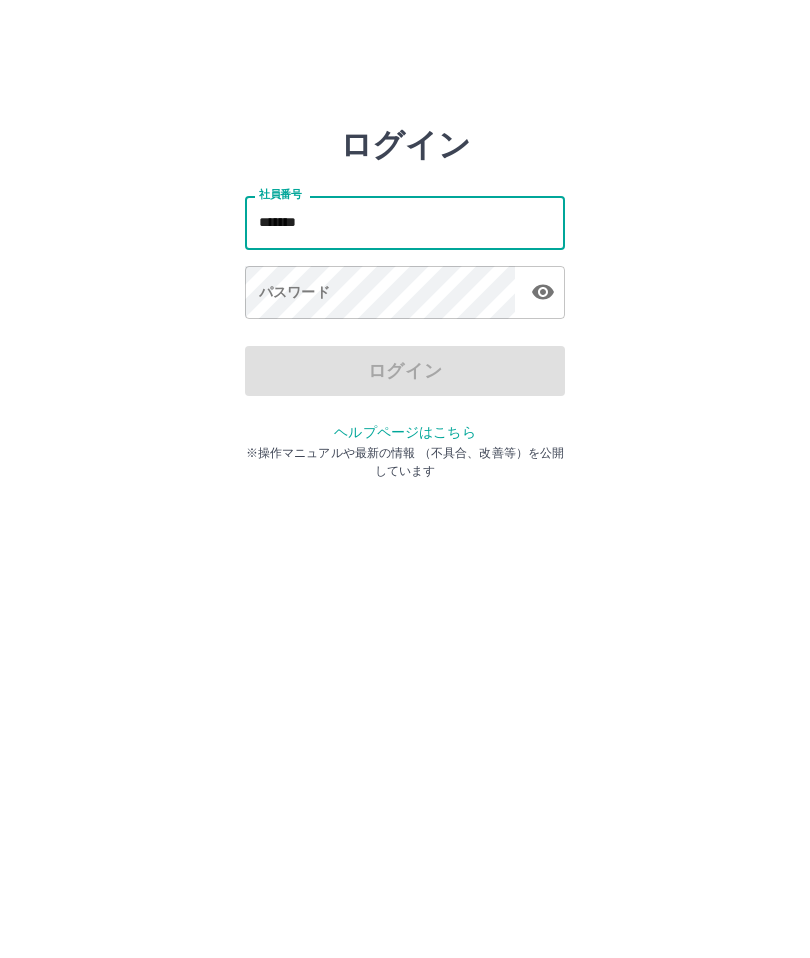 type on "*******" 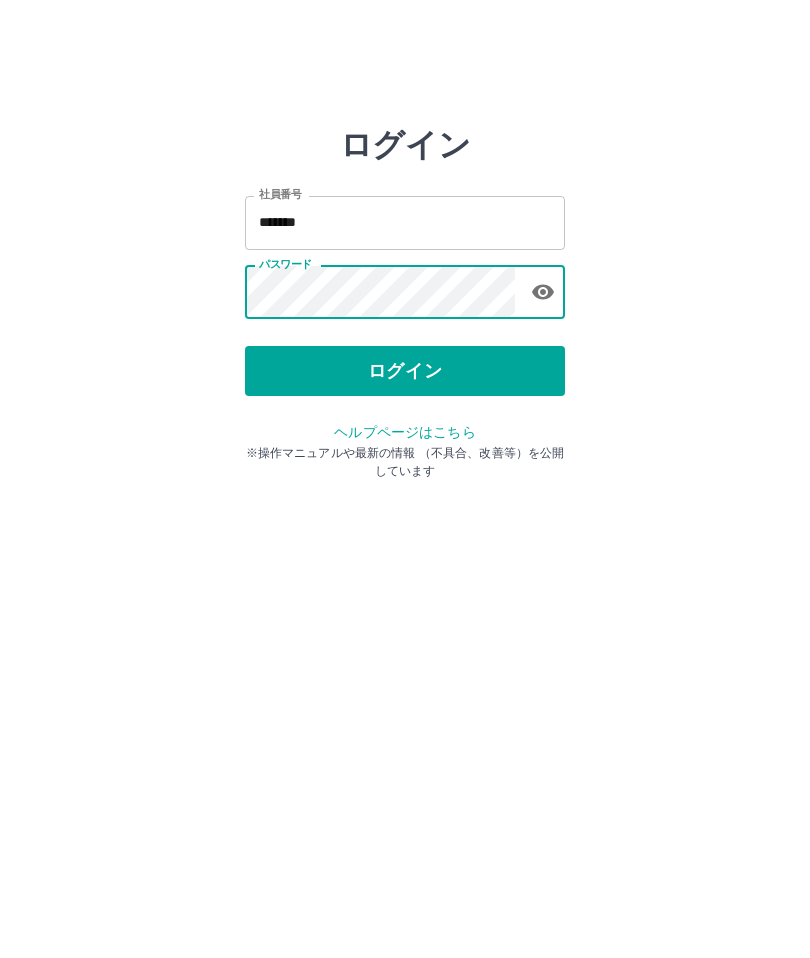 click on "ログイン" at bounding box center [405, 371] 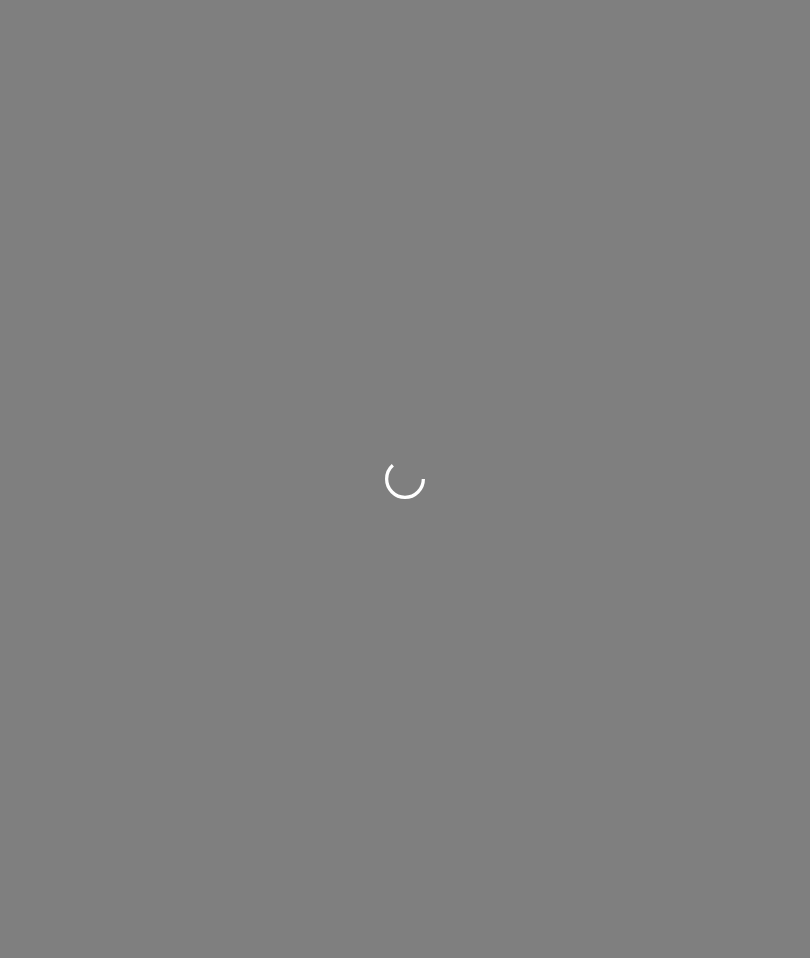 scroll, scrollTop: 0, scrollLeft: 0, axis: both 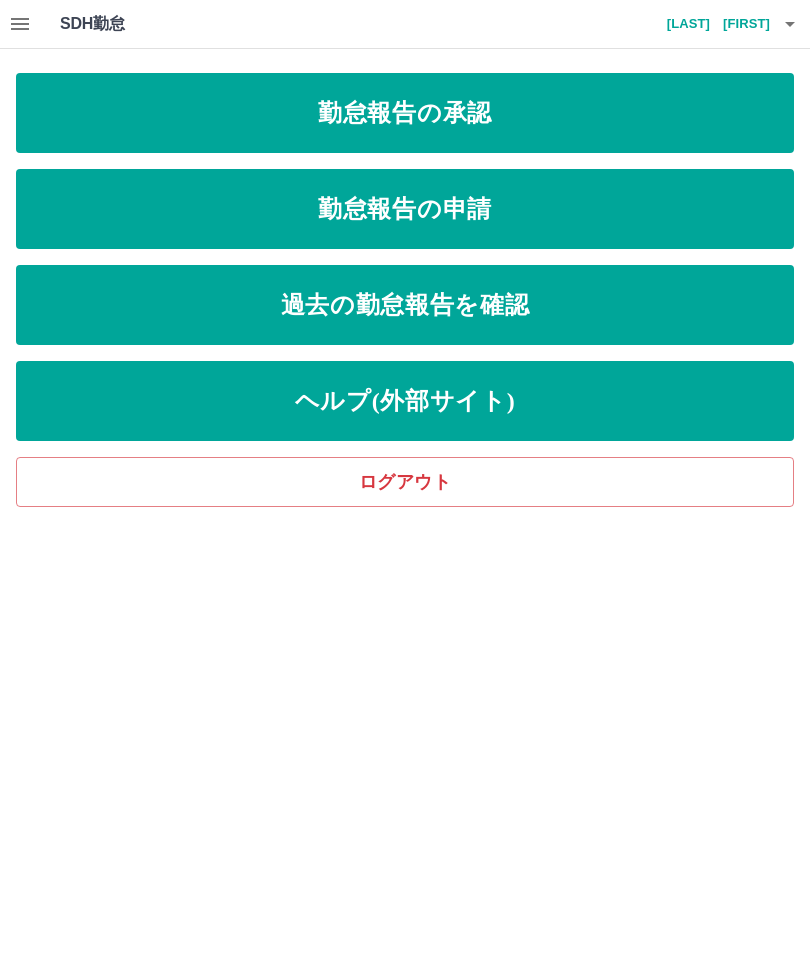 click on "勤怠報告の申請" at bounding box center (405, 209) 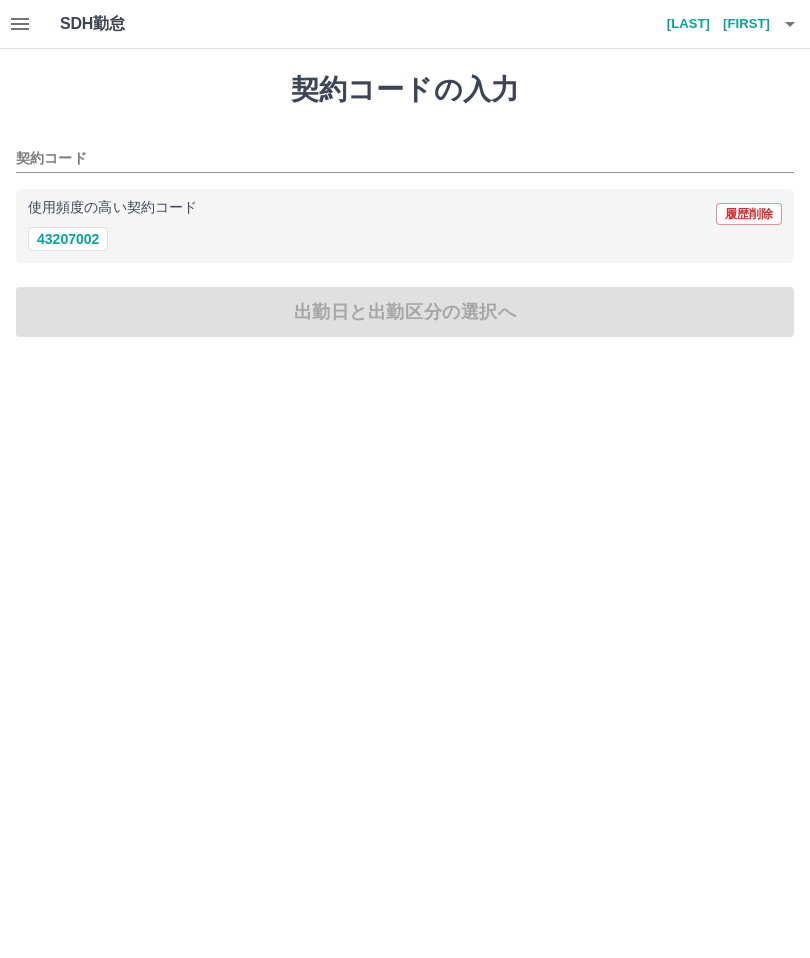 click on "43207002" at bounding box center [68, 239] 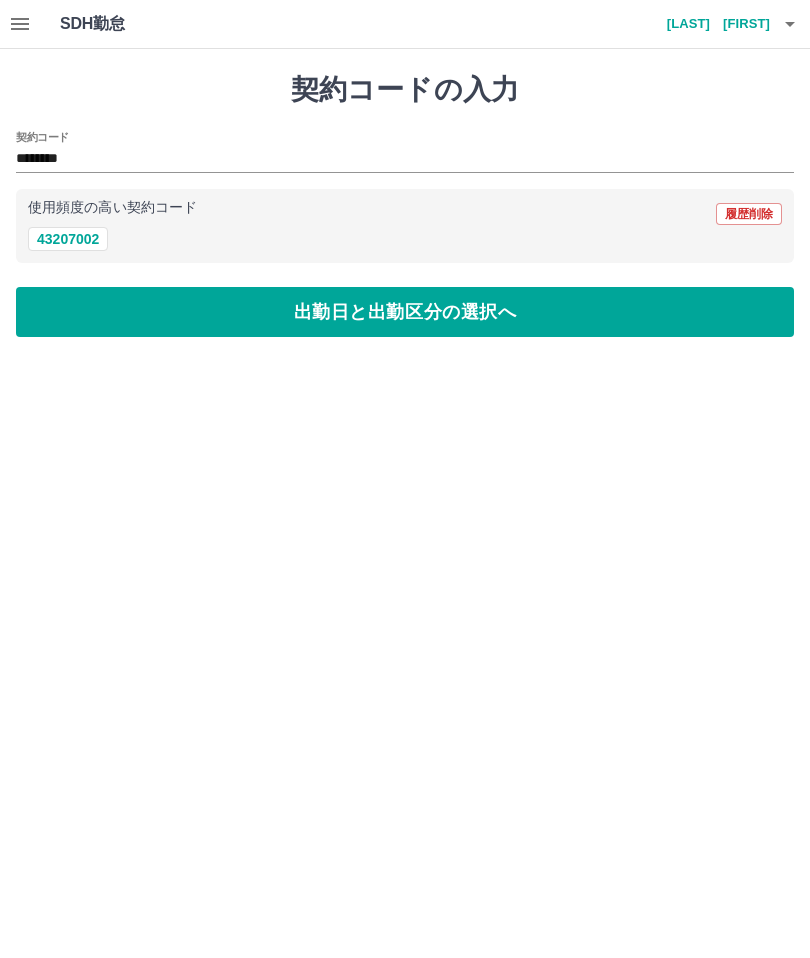 click on "出勤日と出勤区分の選択へ" at bounding box center (405, 312) 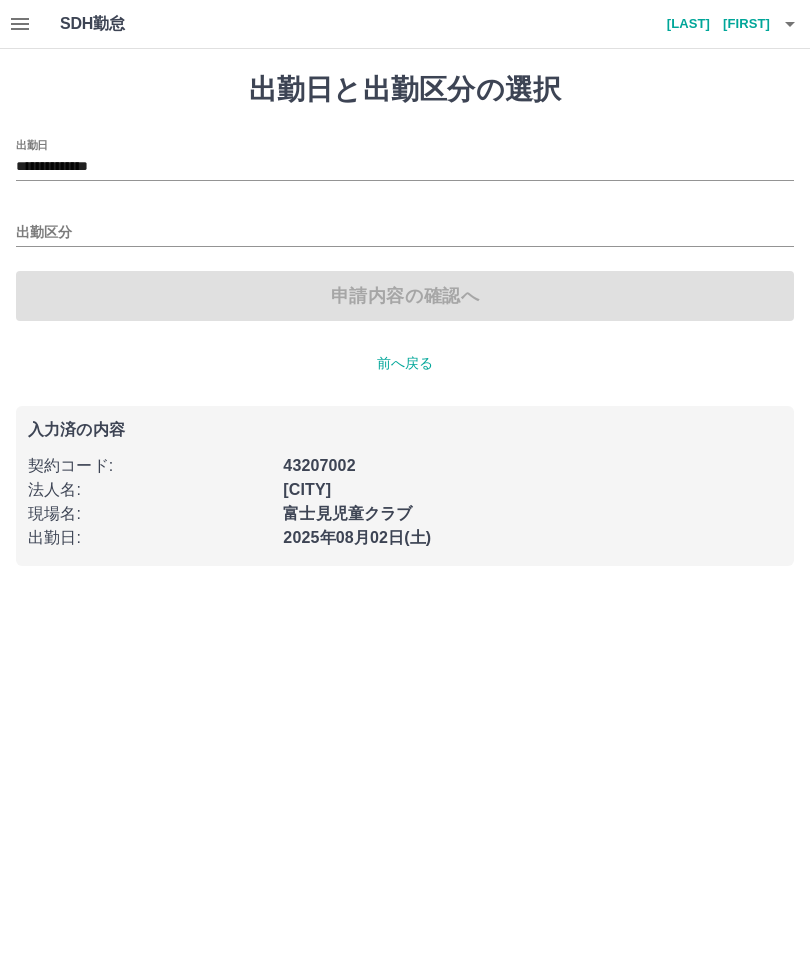 click on "出勤区分" at bounding box center (405, 233) 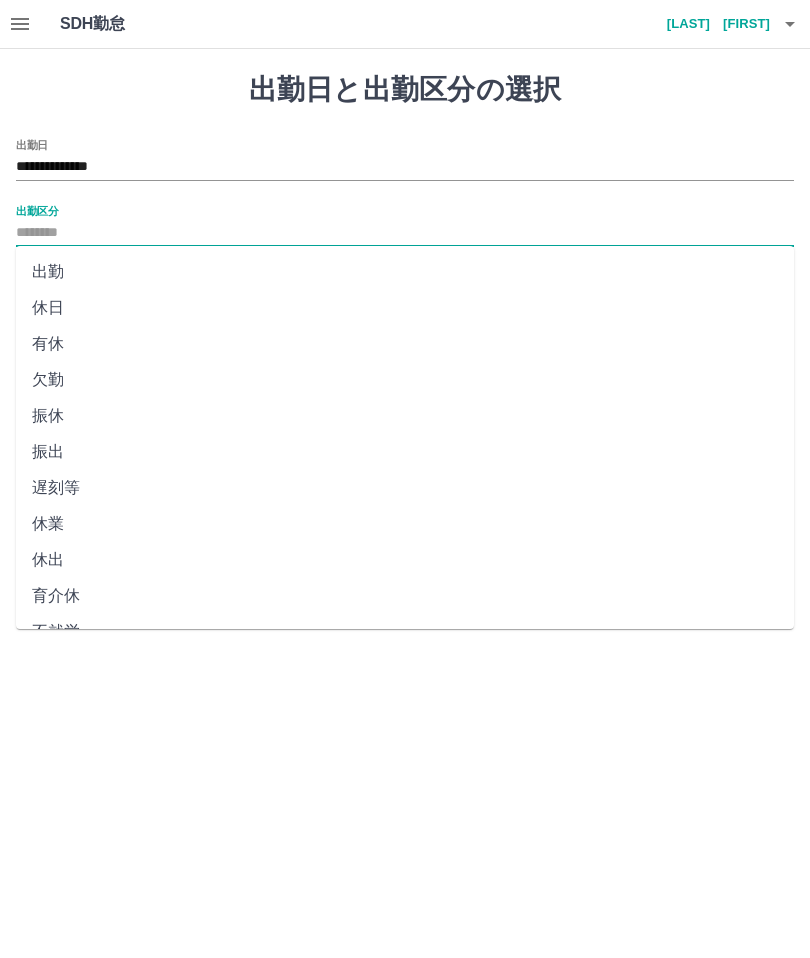click on "出勤" at bounding box center (405, 272) 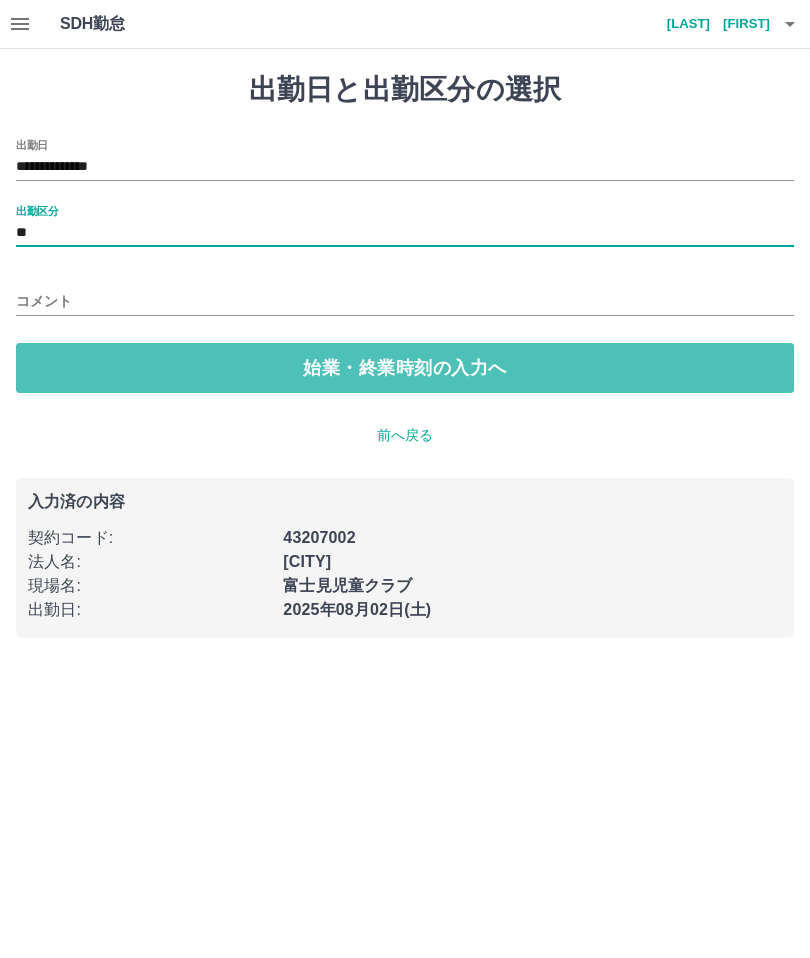click on "始業・終業時刻の入力へ" at bounding box center [405, 368] 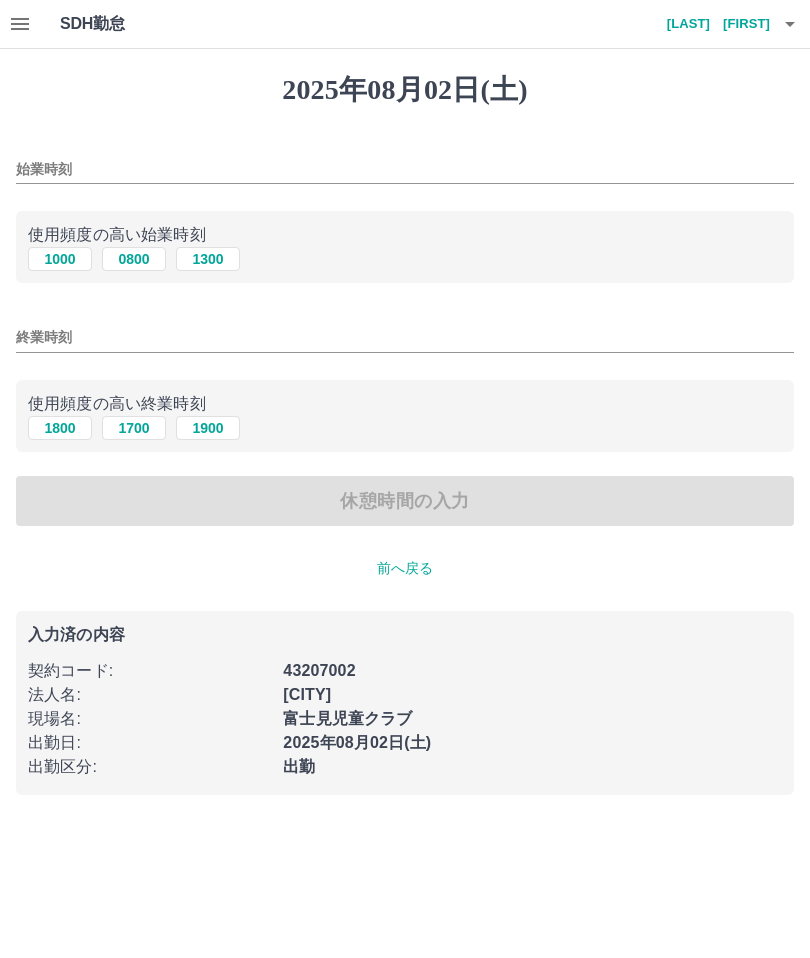 click on "0800" at bounding box center [134, 259] 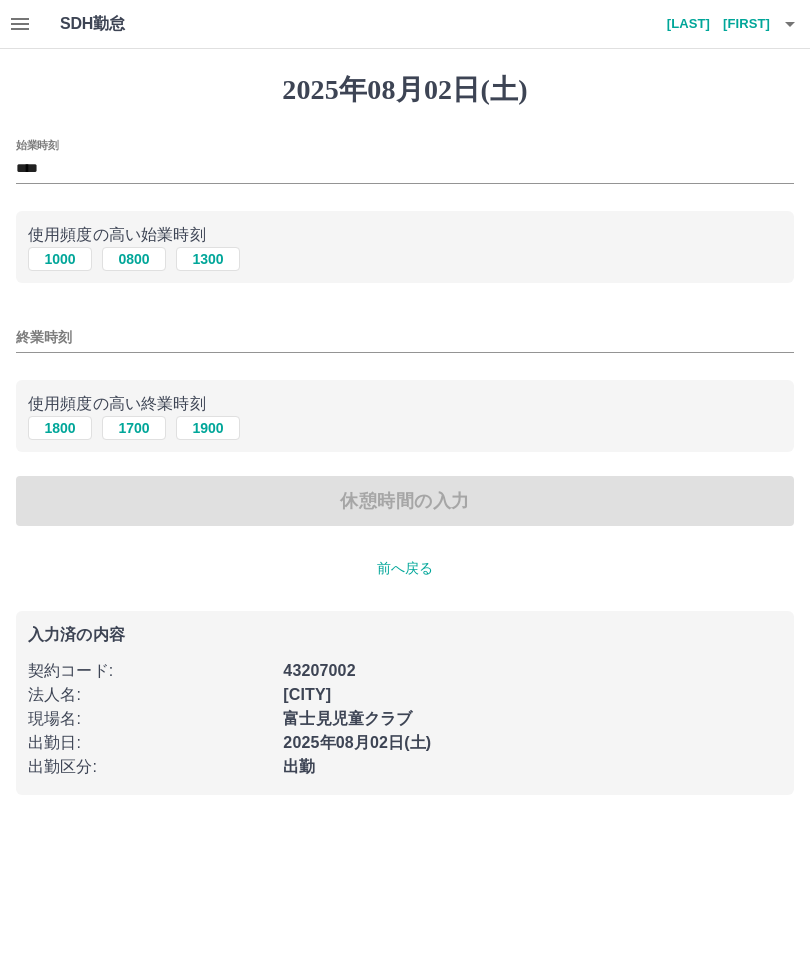 click on "1800" at bounding box center (60, 428) 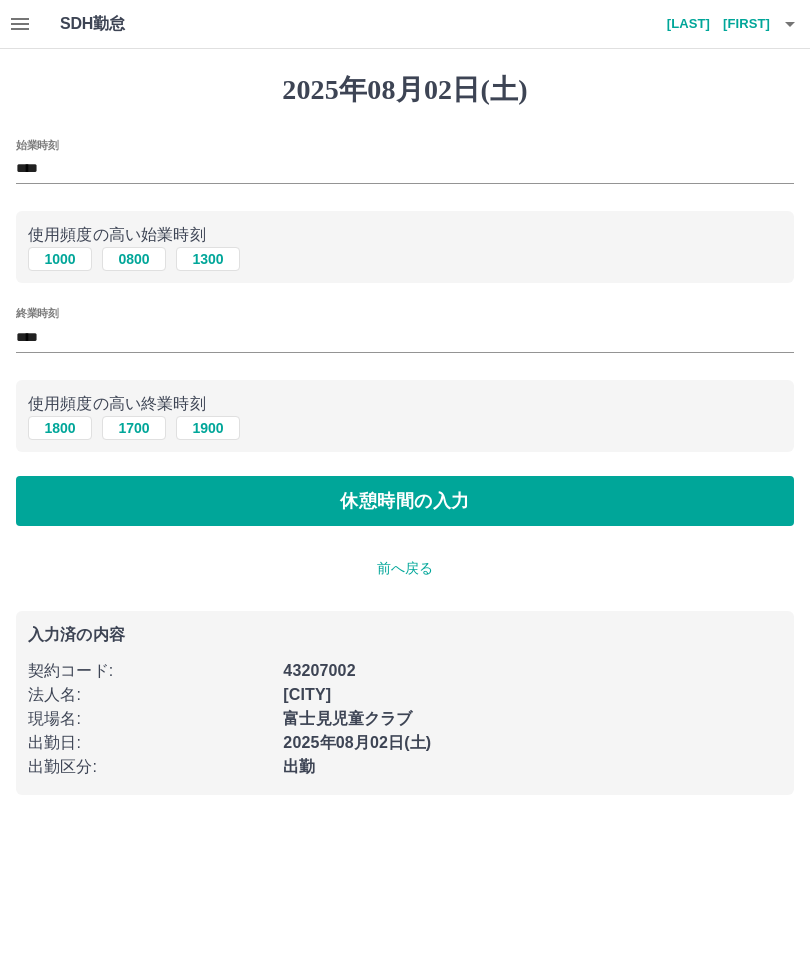 click on "休憩時間の入力" at bounding box center [405, 501] 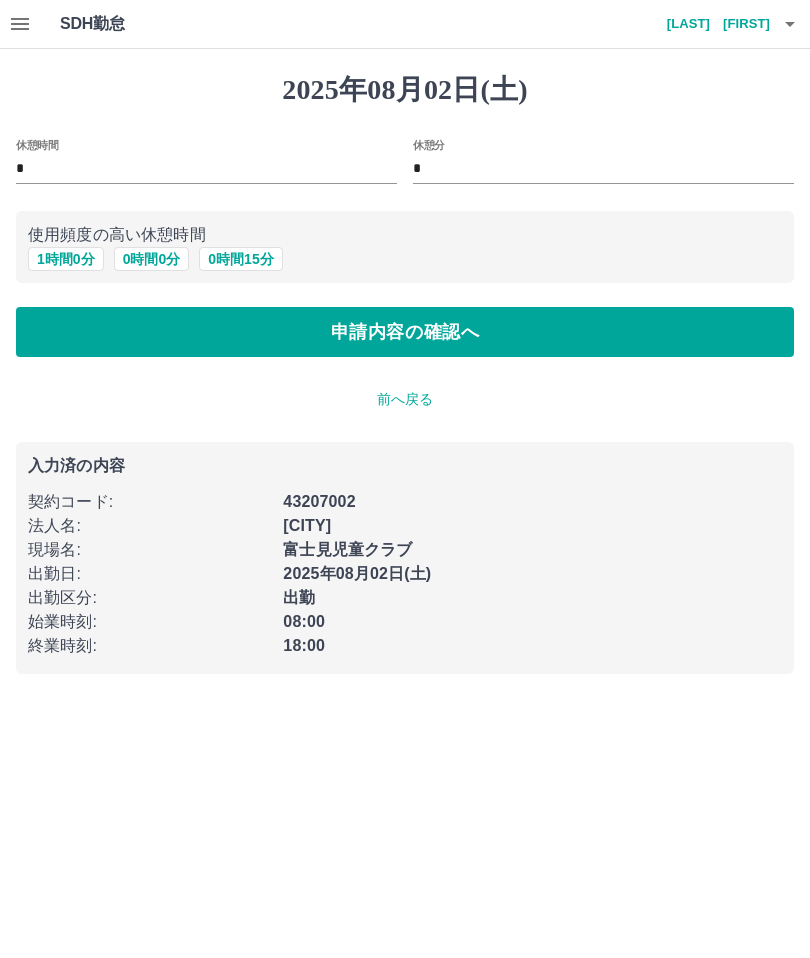 click on "1 時間 0 分" at bounding box center [66, 259] 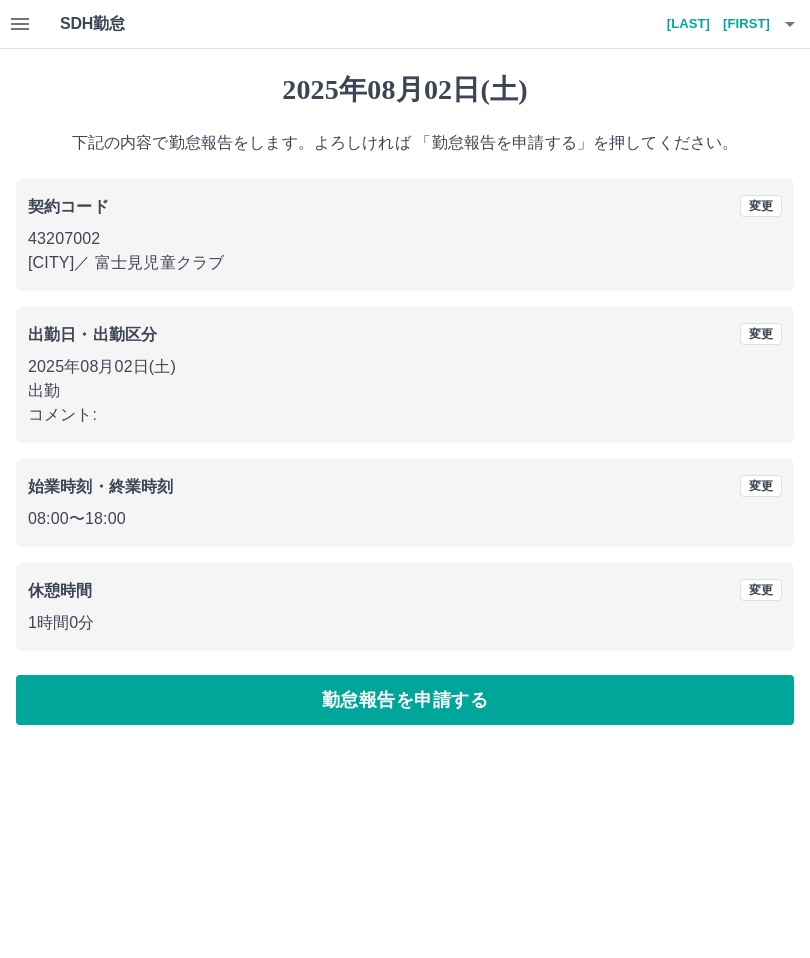 click on "勤怠報告を申請する" at bounding box center [405, 700] 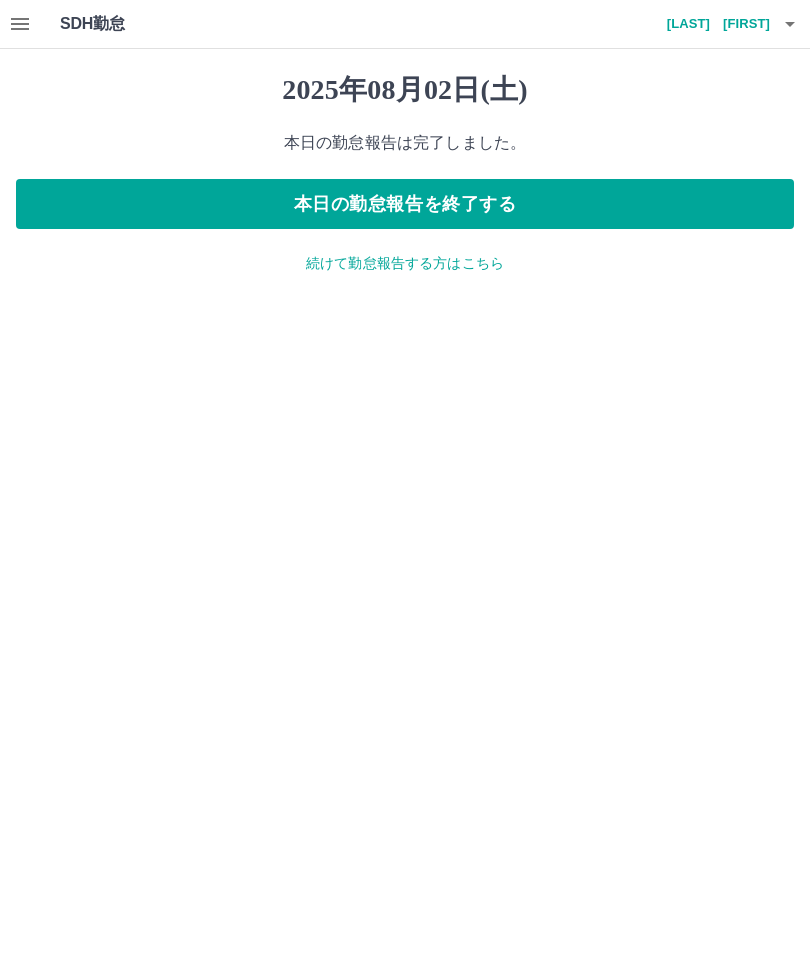 click on "本日の勤怠報告を終了する" at bounding box center [405, 204] 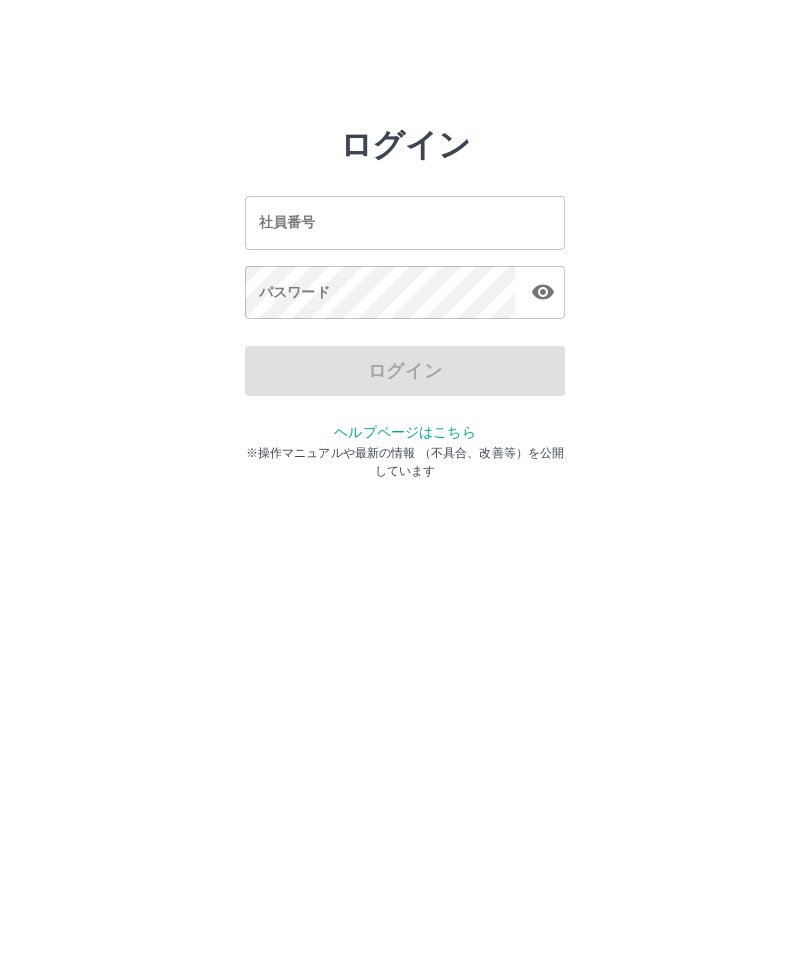 scroll, scrollTop: 0, scrollLeft: 0, axis: both 